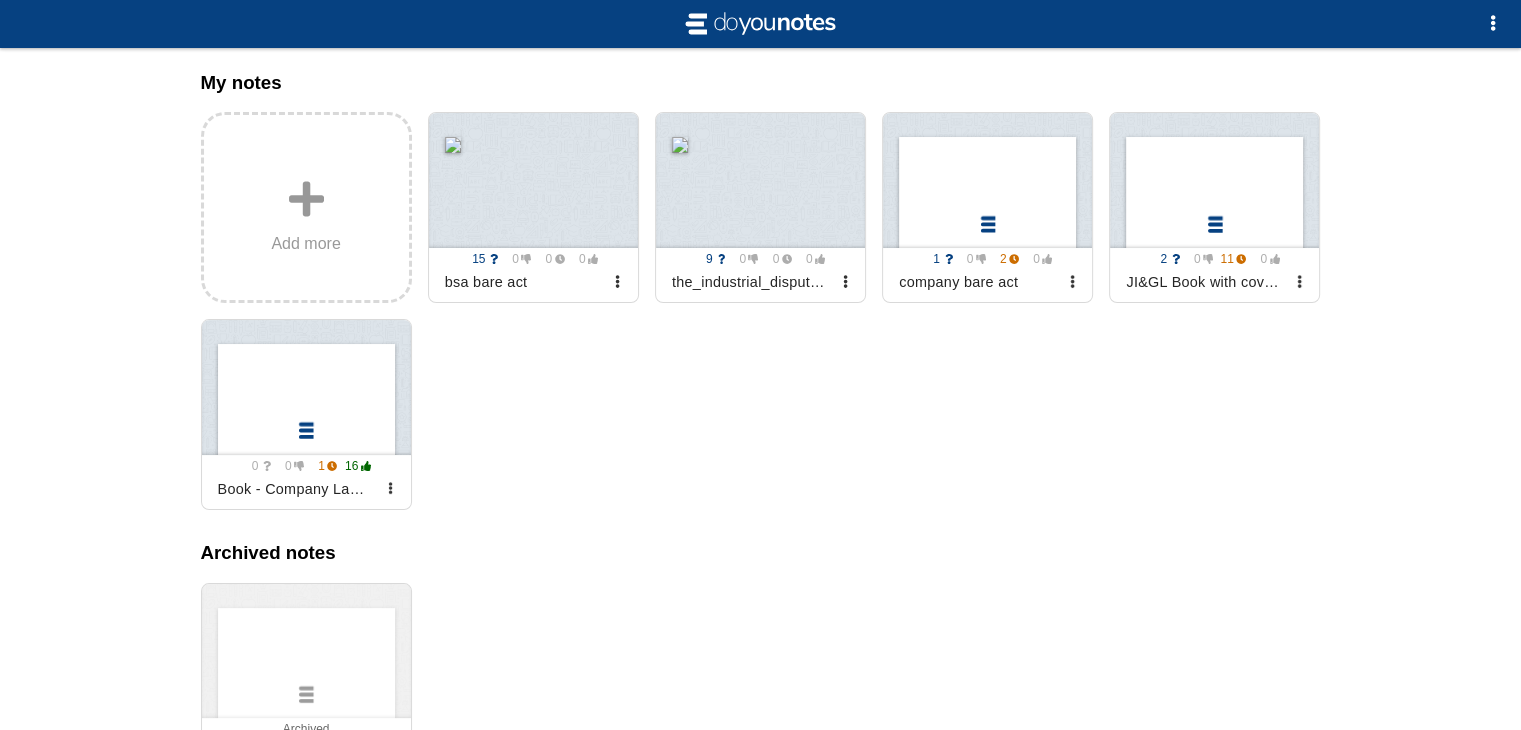 scroll, scrollTop: 270, scrollLeft: 0, axis: vertical 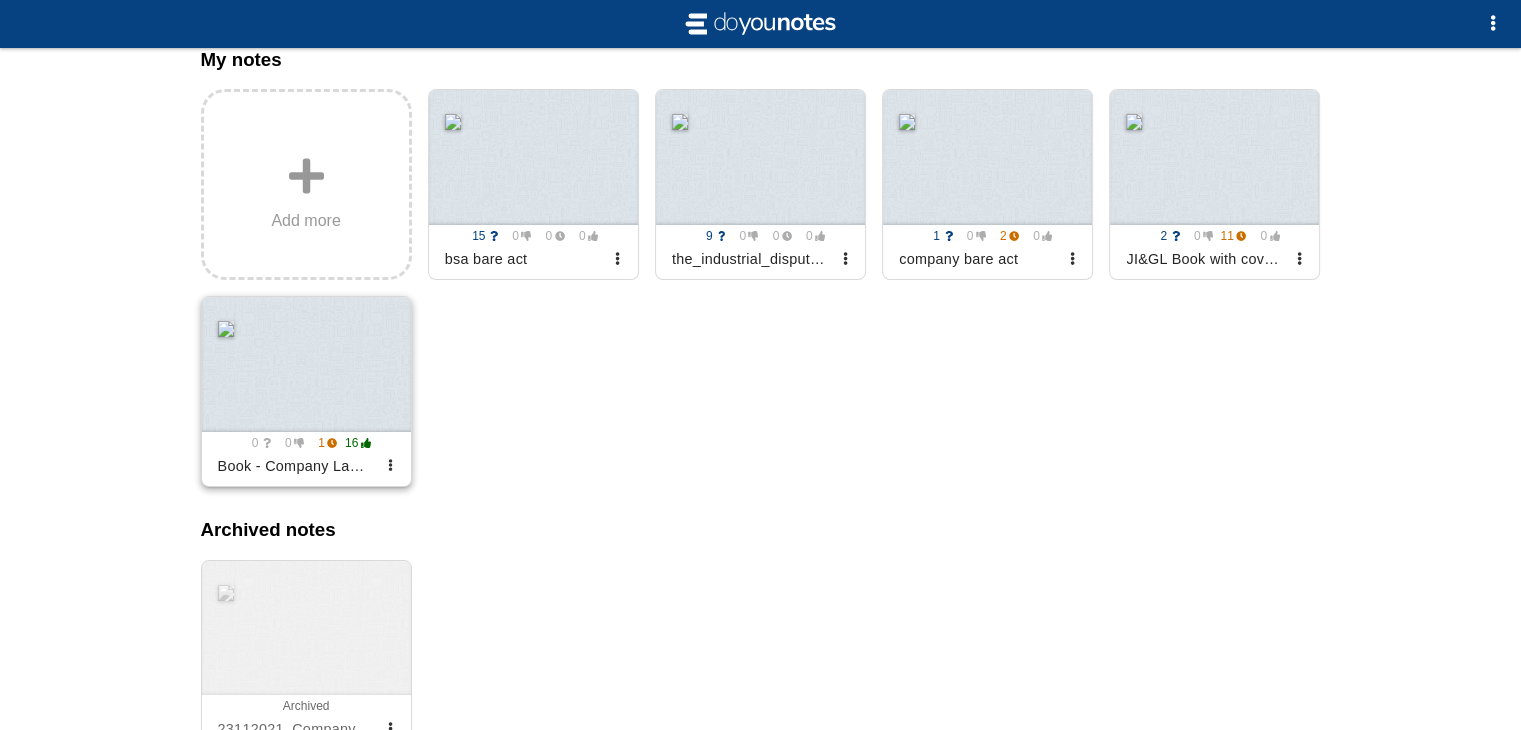 click at bounding box center [306, 364] 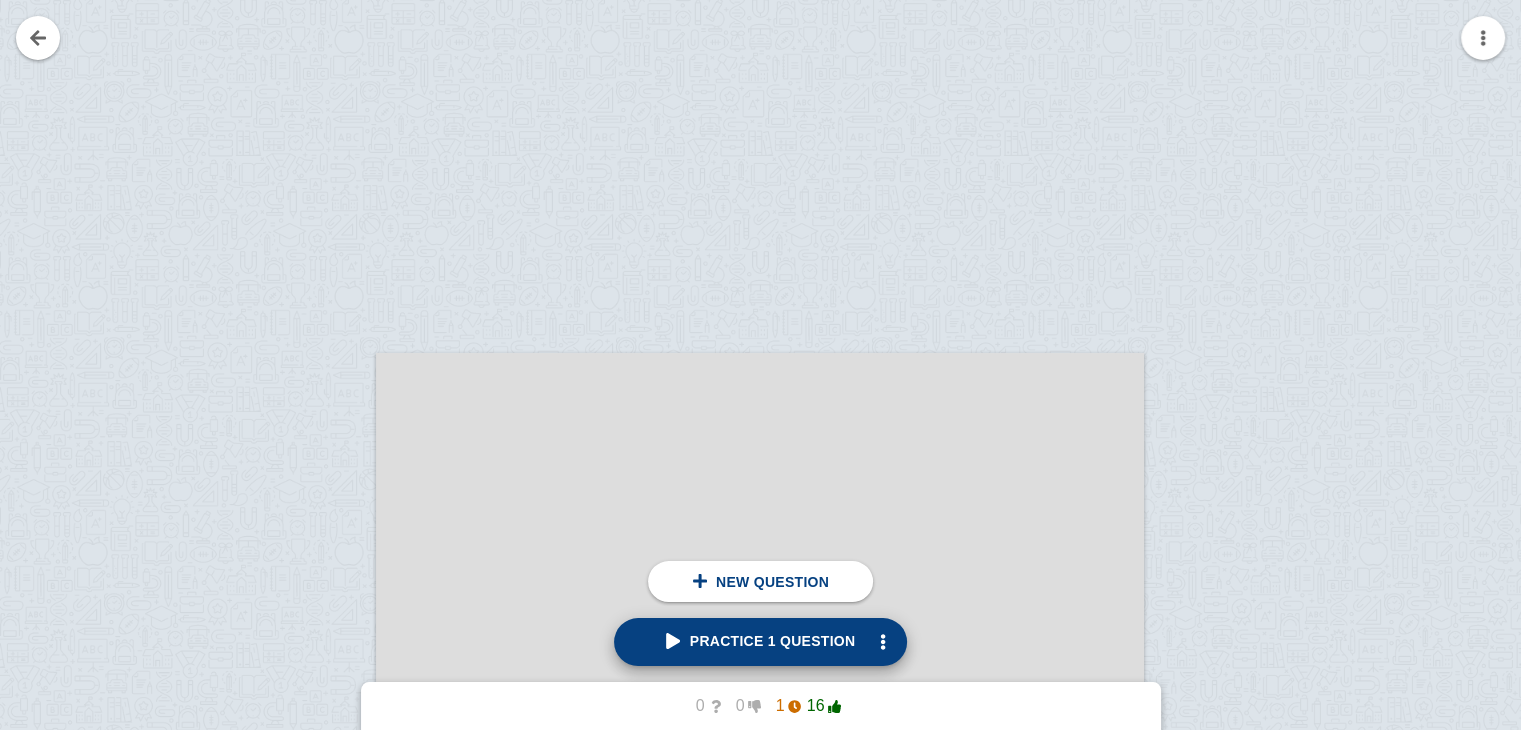 click on "Practice 1 question" at bounding box center [761, 641] 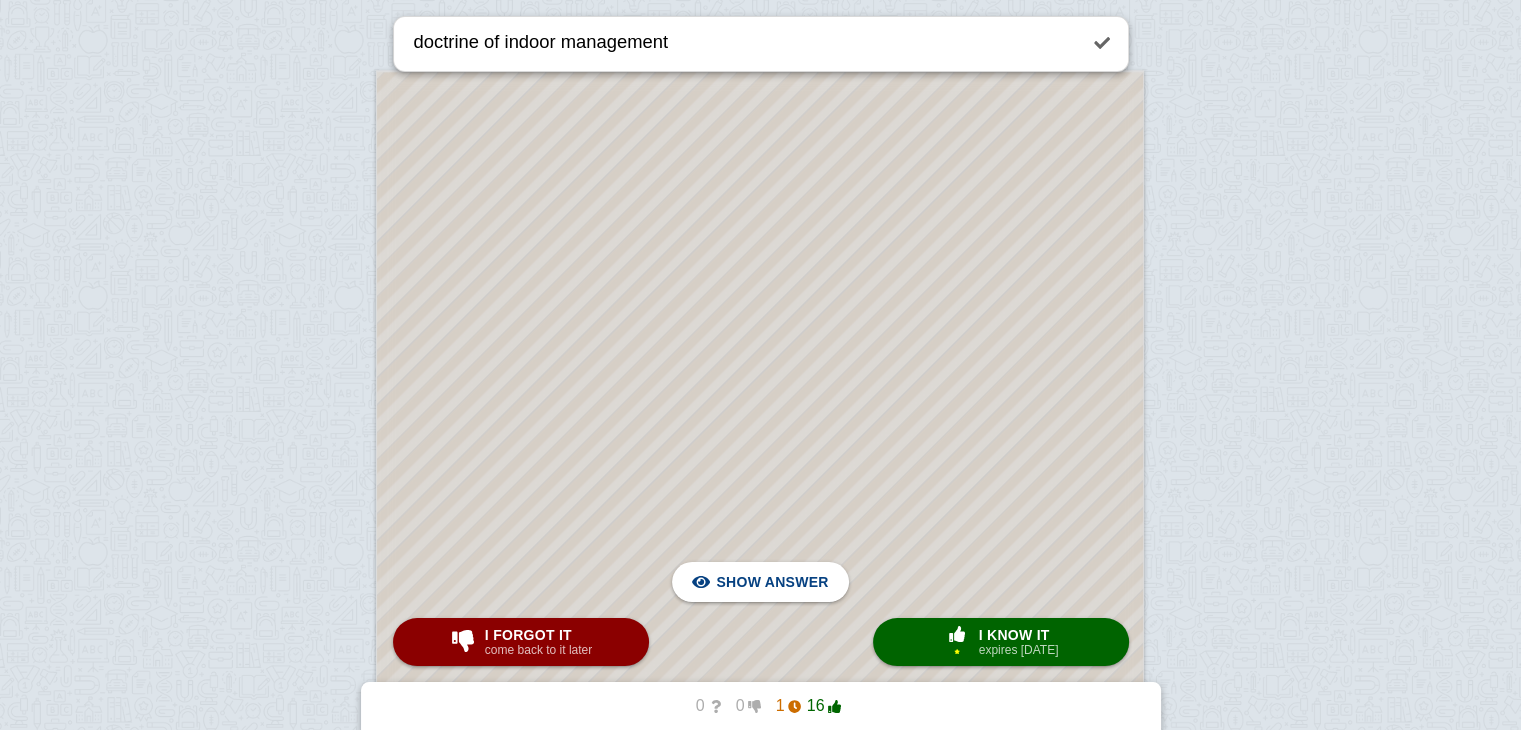 scroll, scrollTop: 55609, scrollLeft: 0, axis: vertical 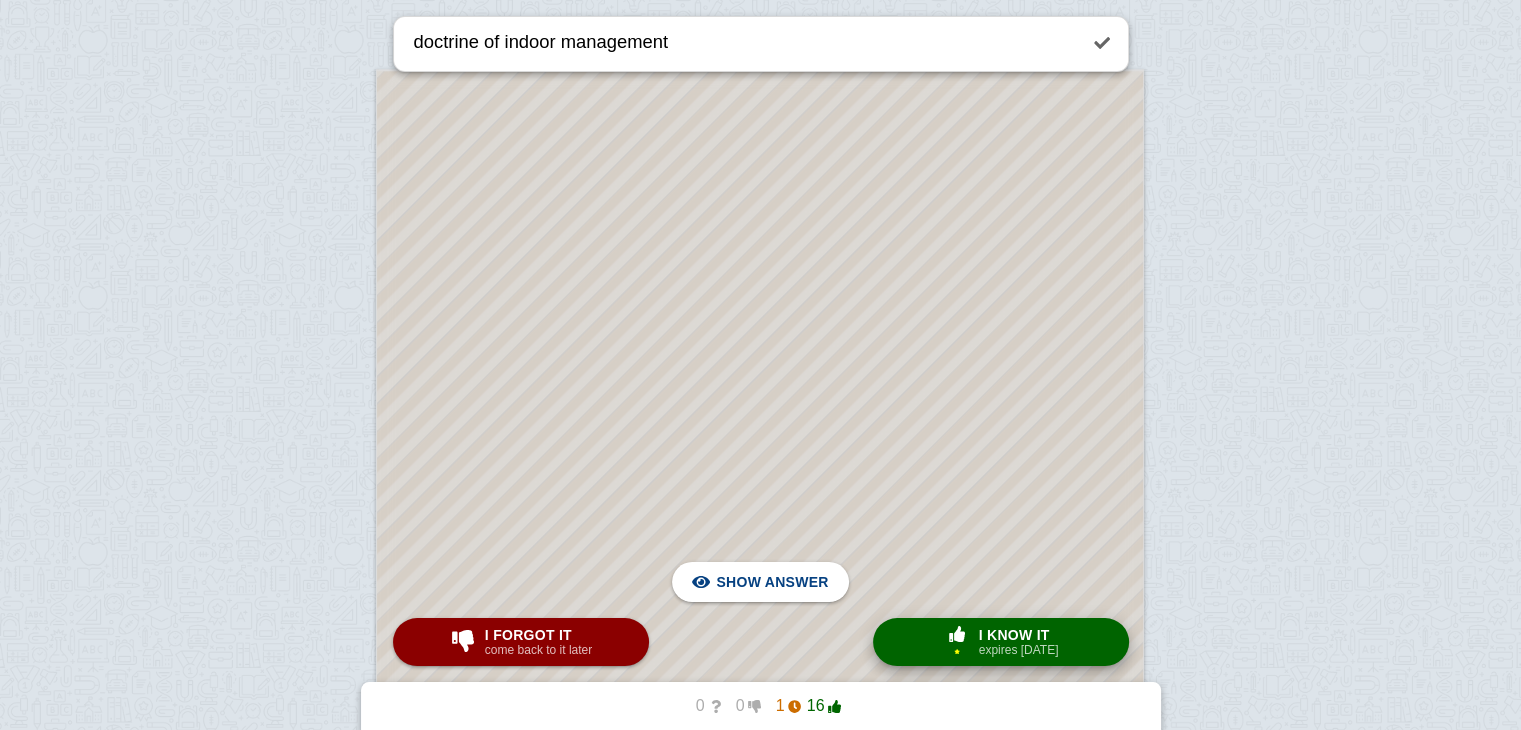 click on "× 1" at bounding box center [957, 642] 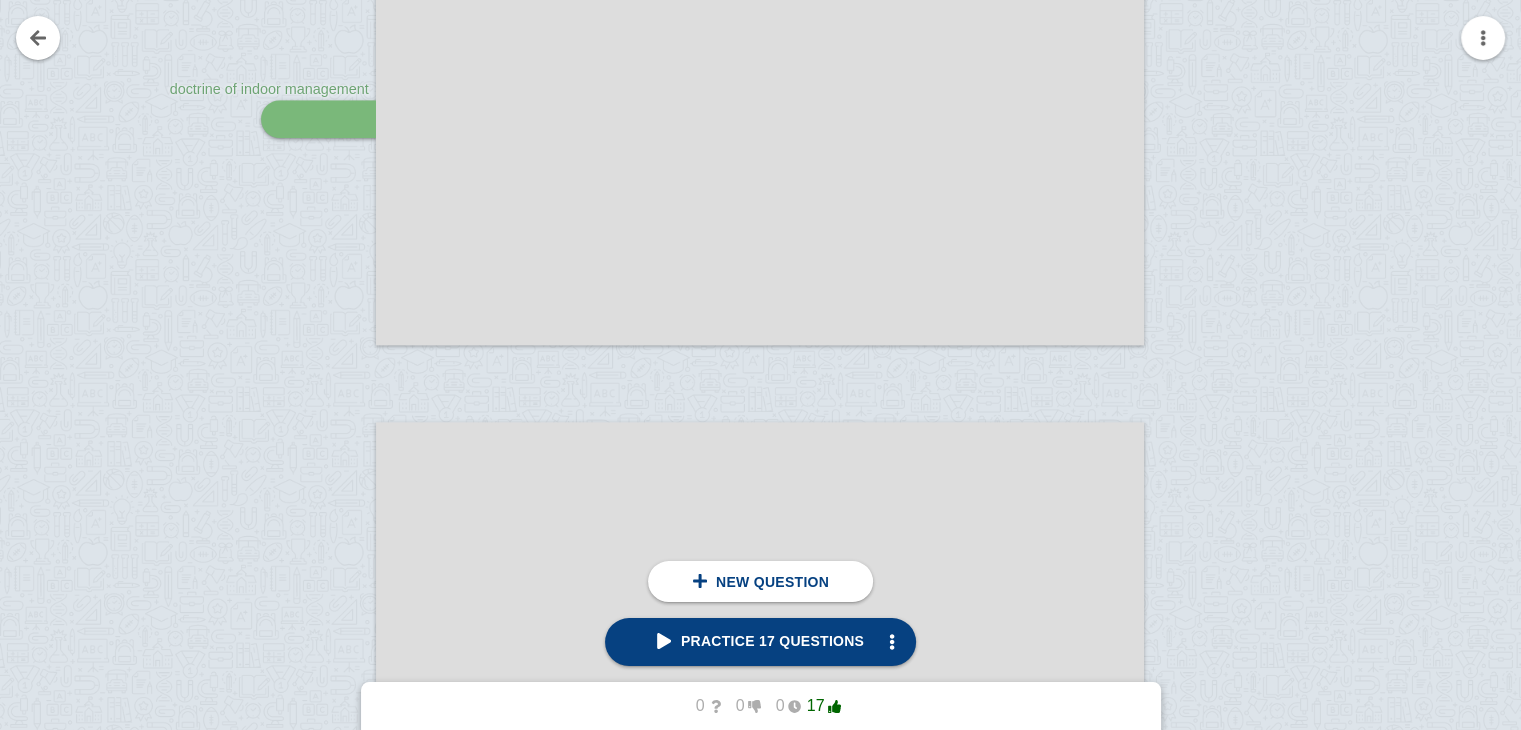 scroll, scrollTop: 55244, scrollLeft: 0, axis: vertical 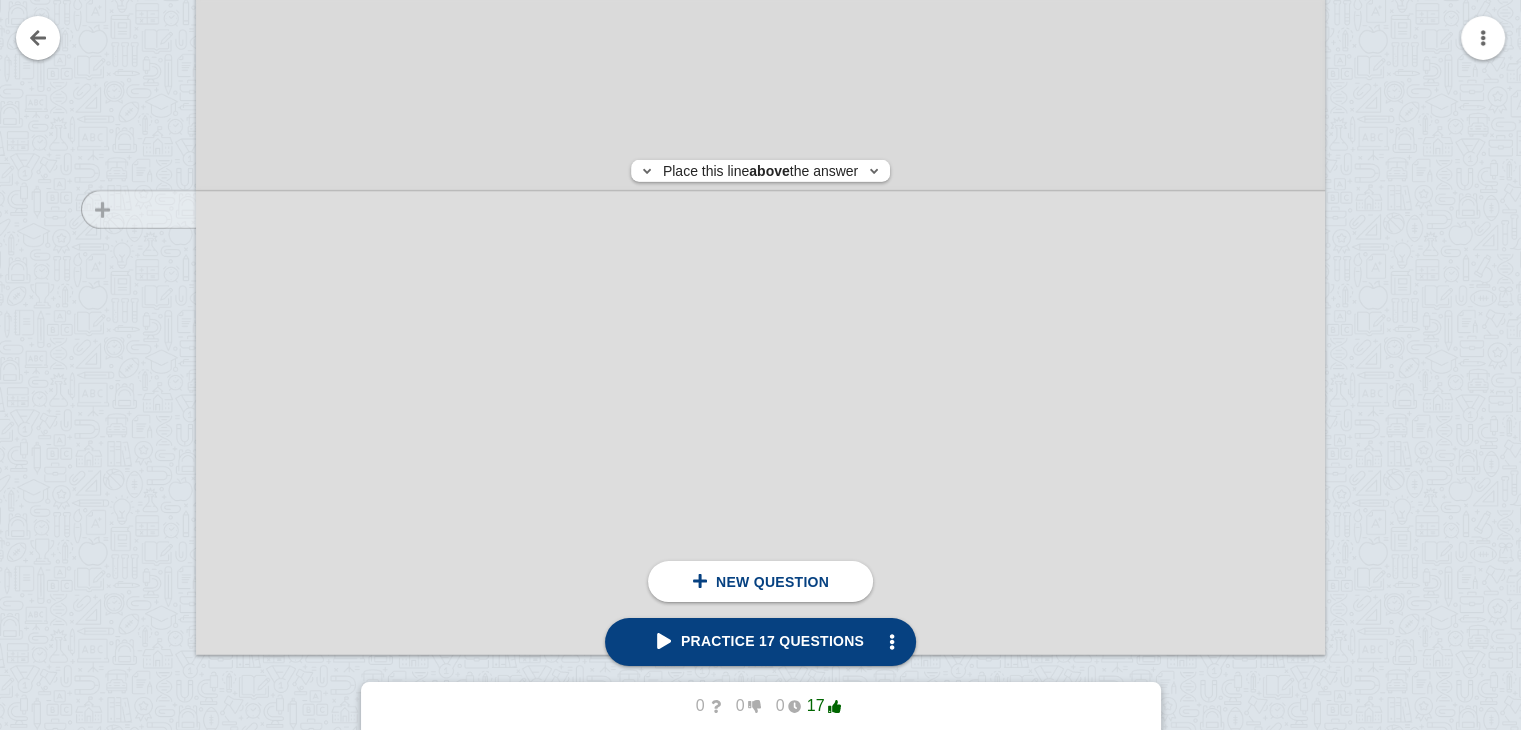click at bounding box center (129, -67) 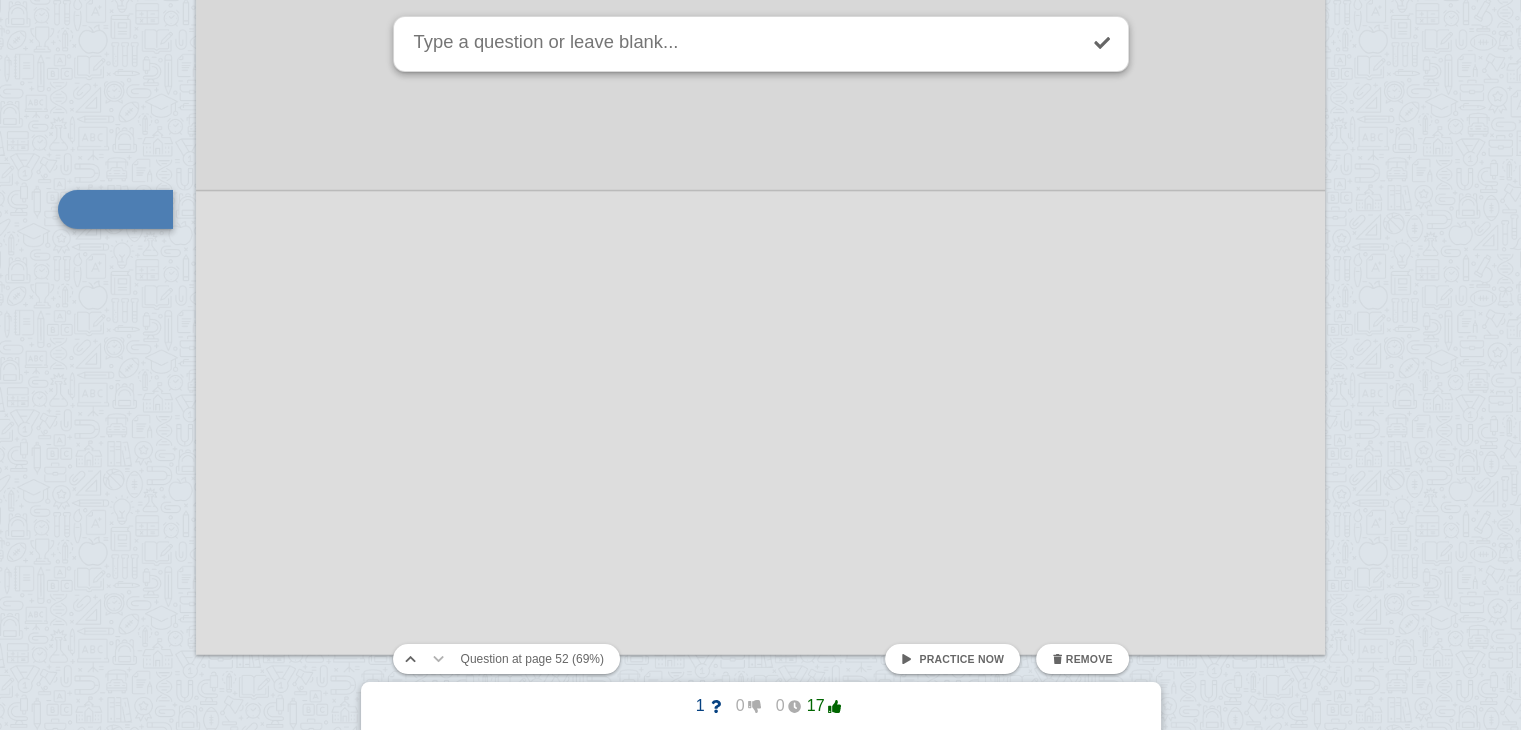 scroll, scrollTop: 82518, scrollLeft: 0, axis: vertical 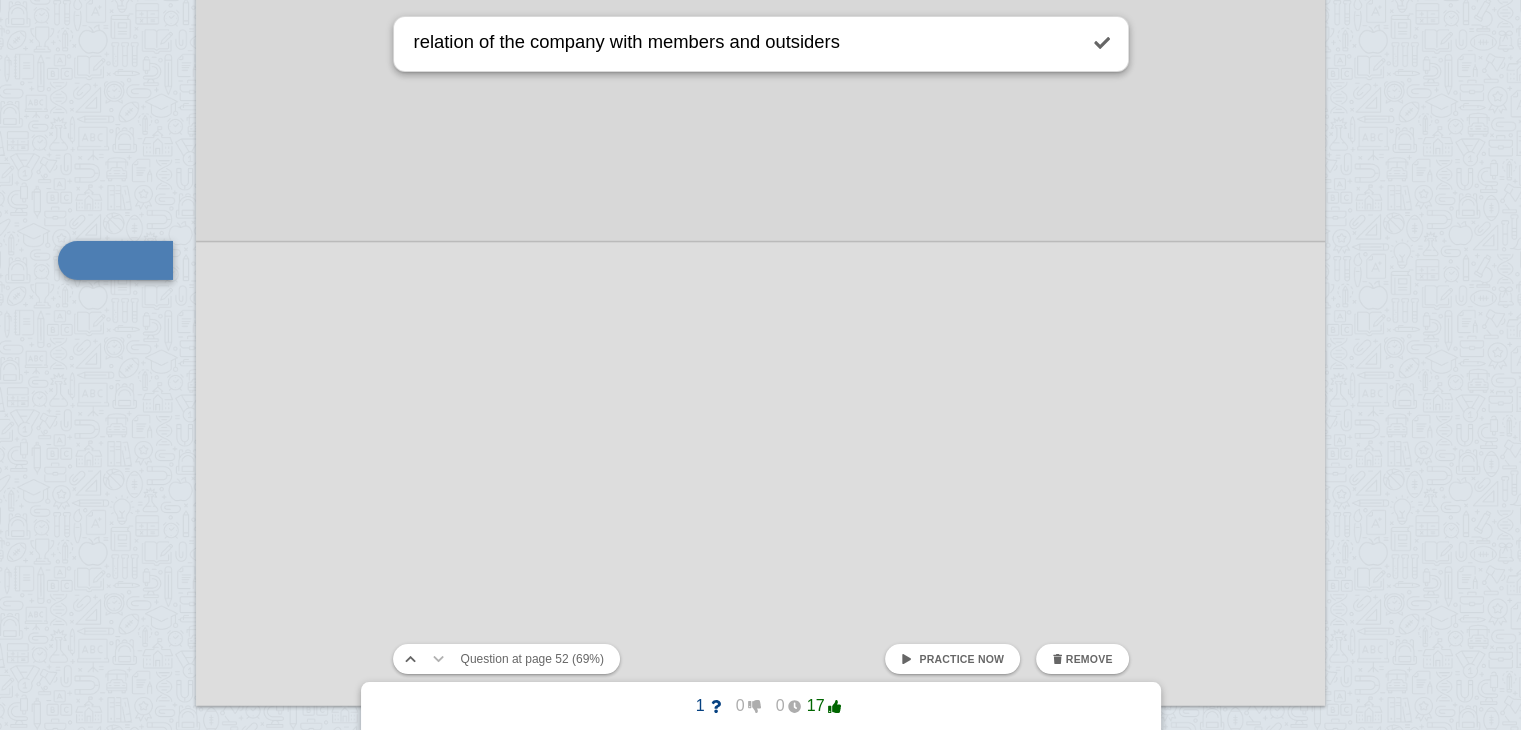 type on "relation of the company with members and outsiders" 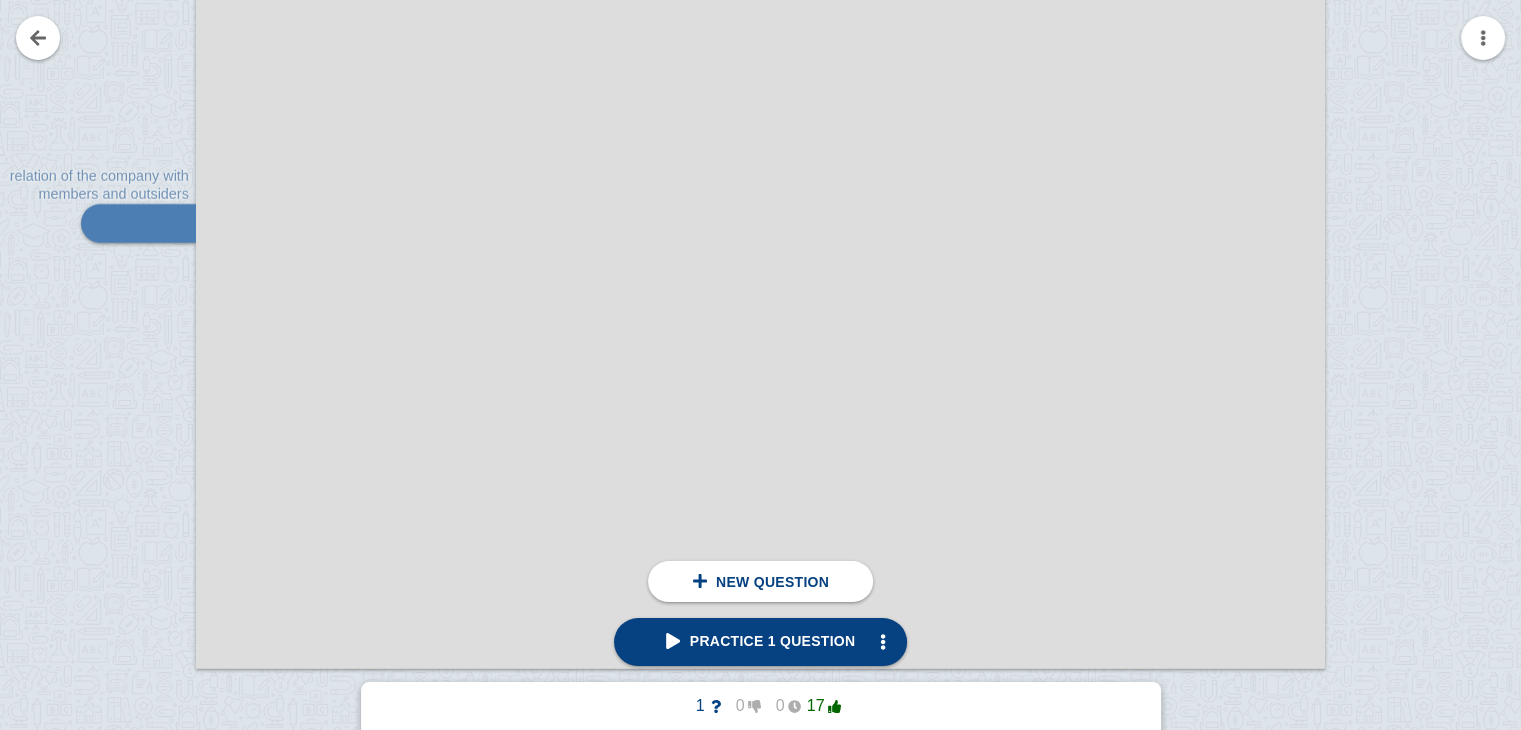 scroll, scrollTop: 82556, scrollLeft: 0, axis: vertical 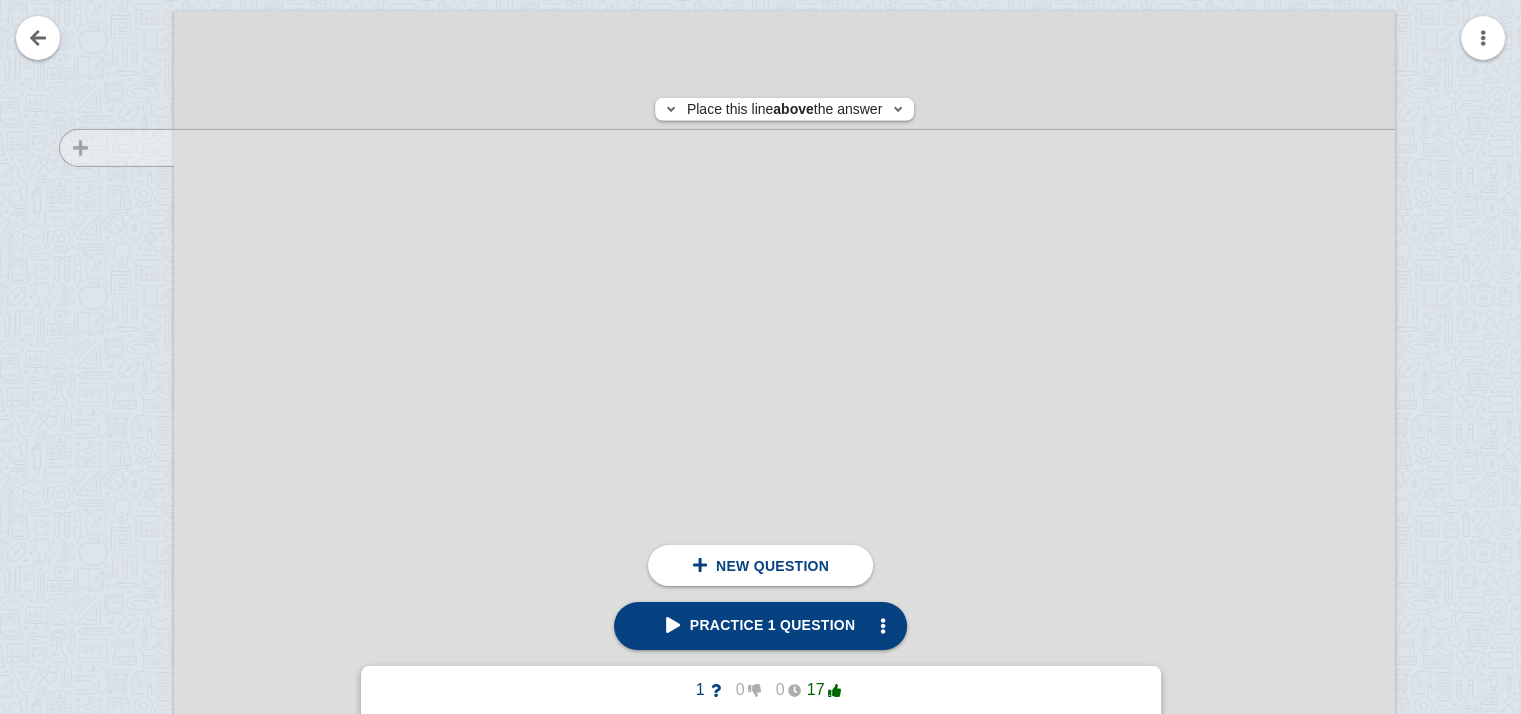 click at bounding box center (107, 831) 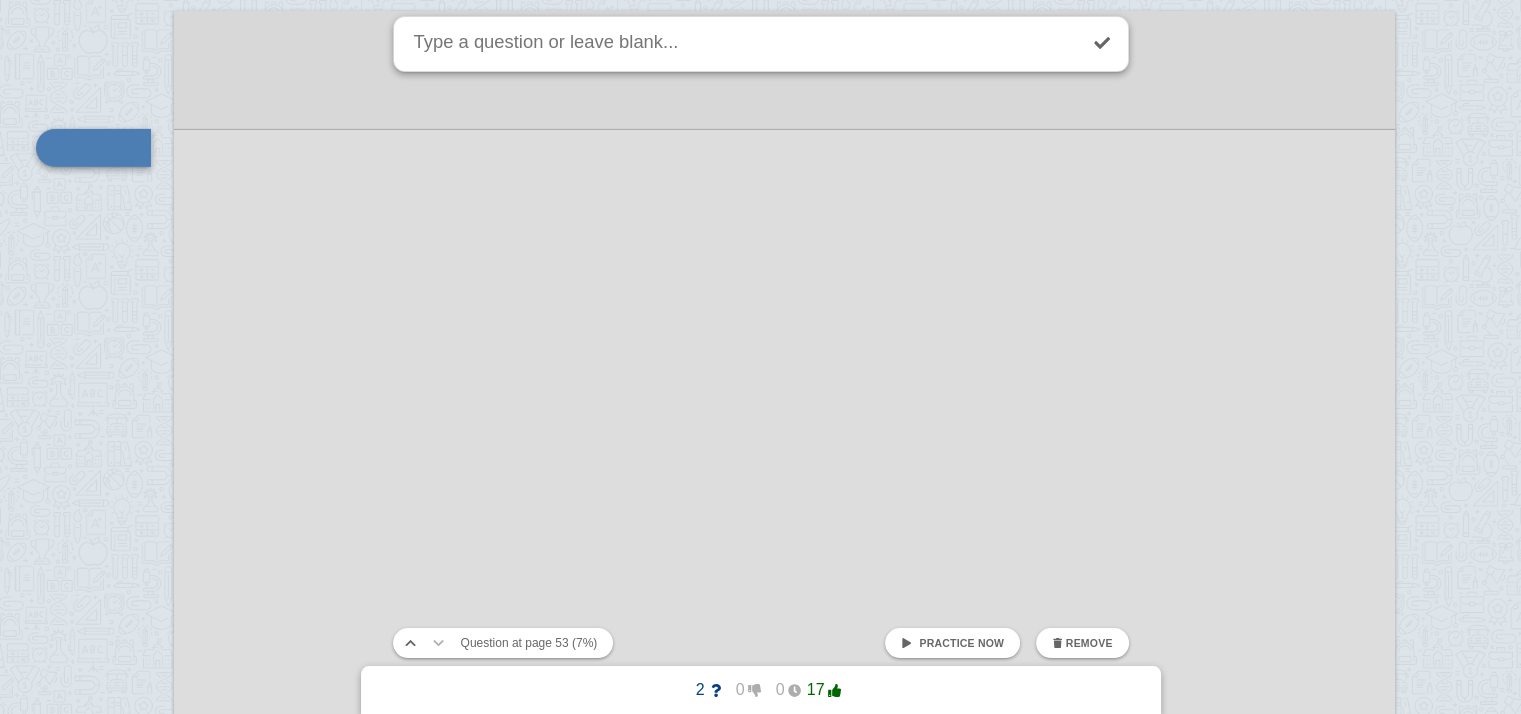 scroll, scrollTop: 90000, scrollLeft: 34, axis: both 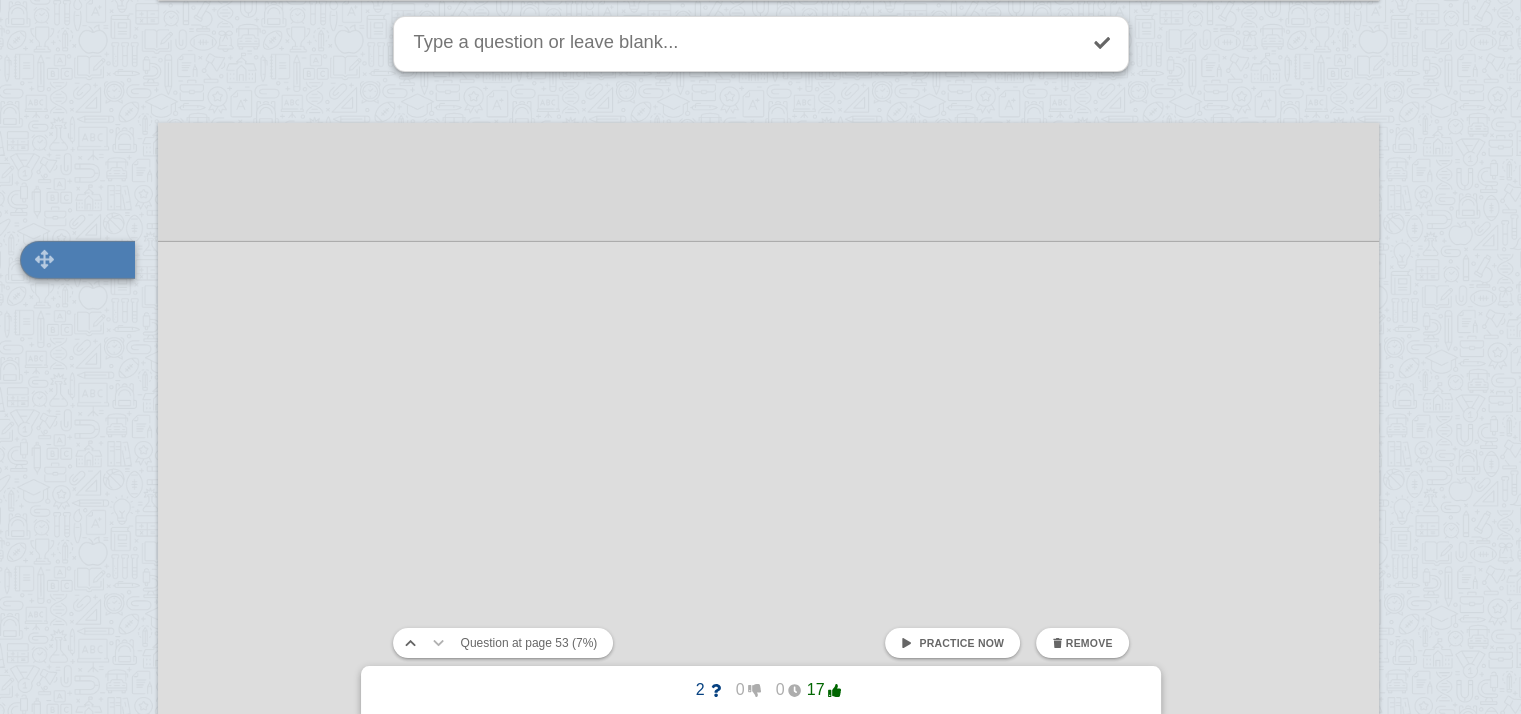 click at bounding box center [77, 260] 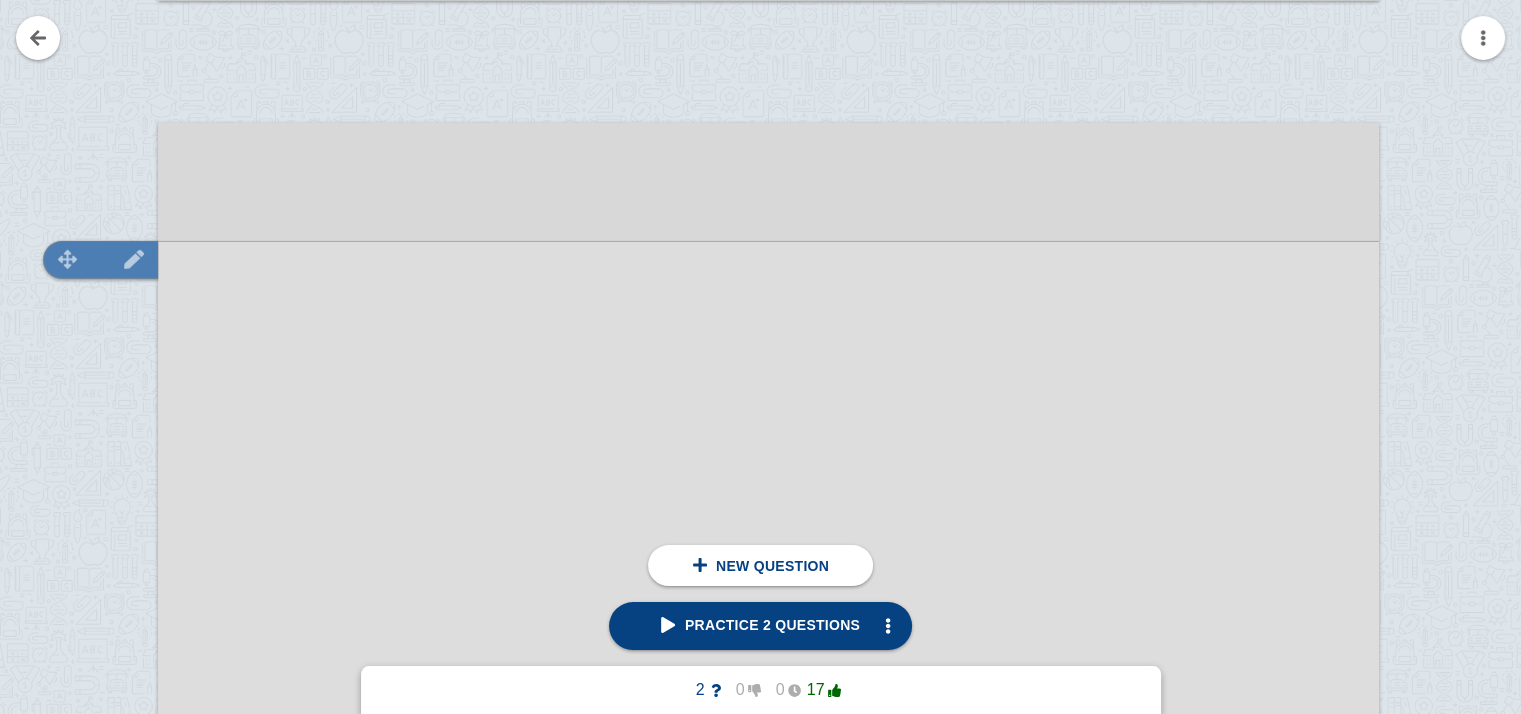 click at bounding box center [134, 259] 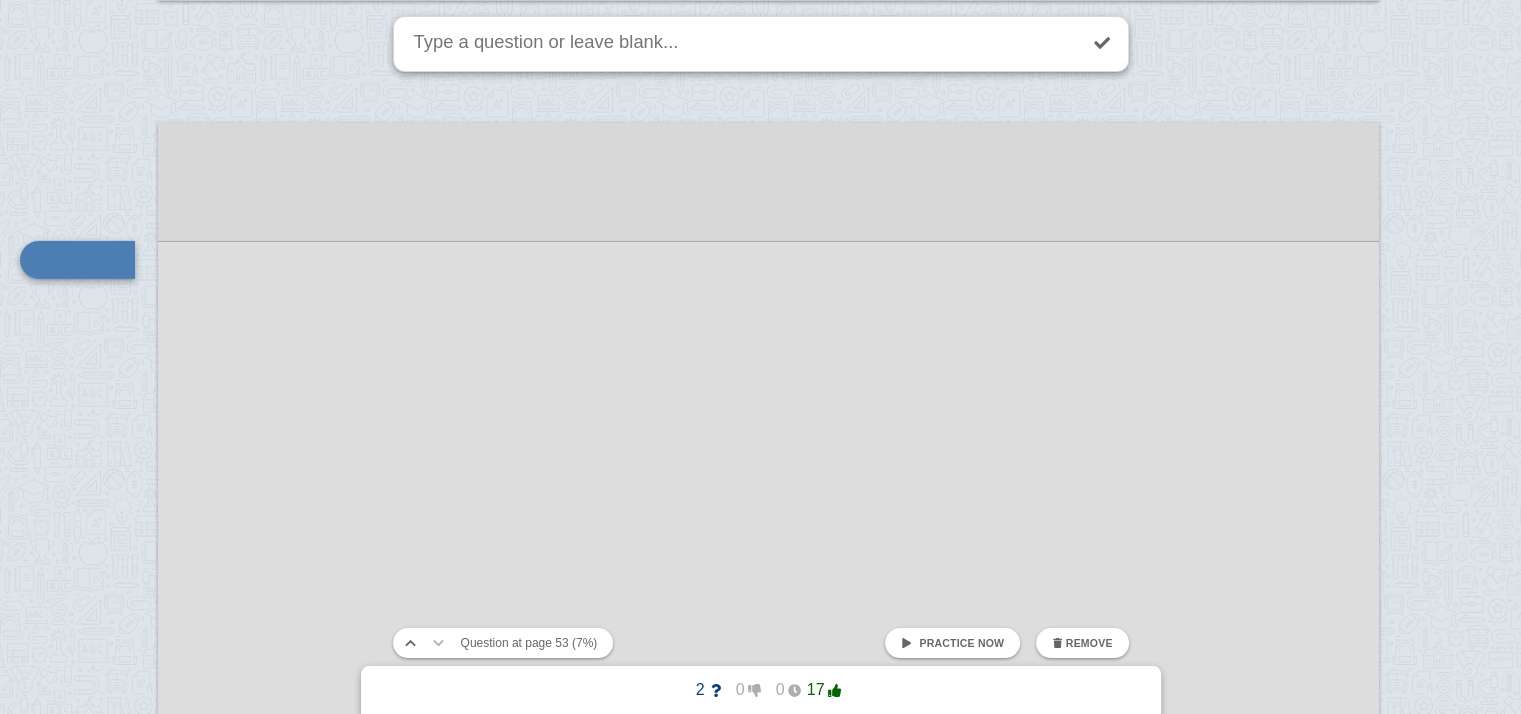 click on "Remove" at bounding box center (1082, 643) 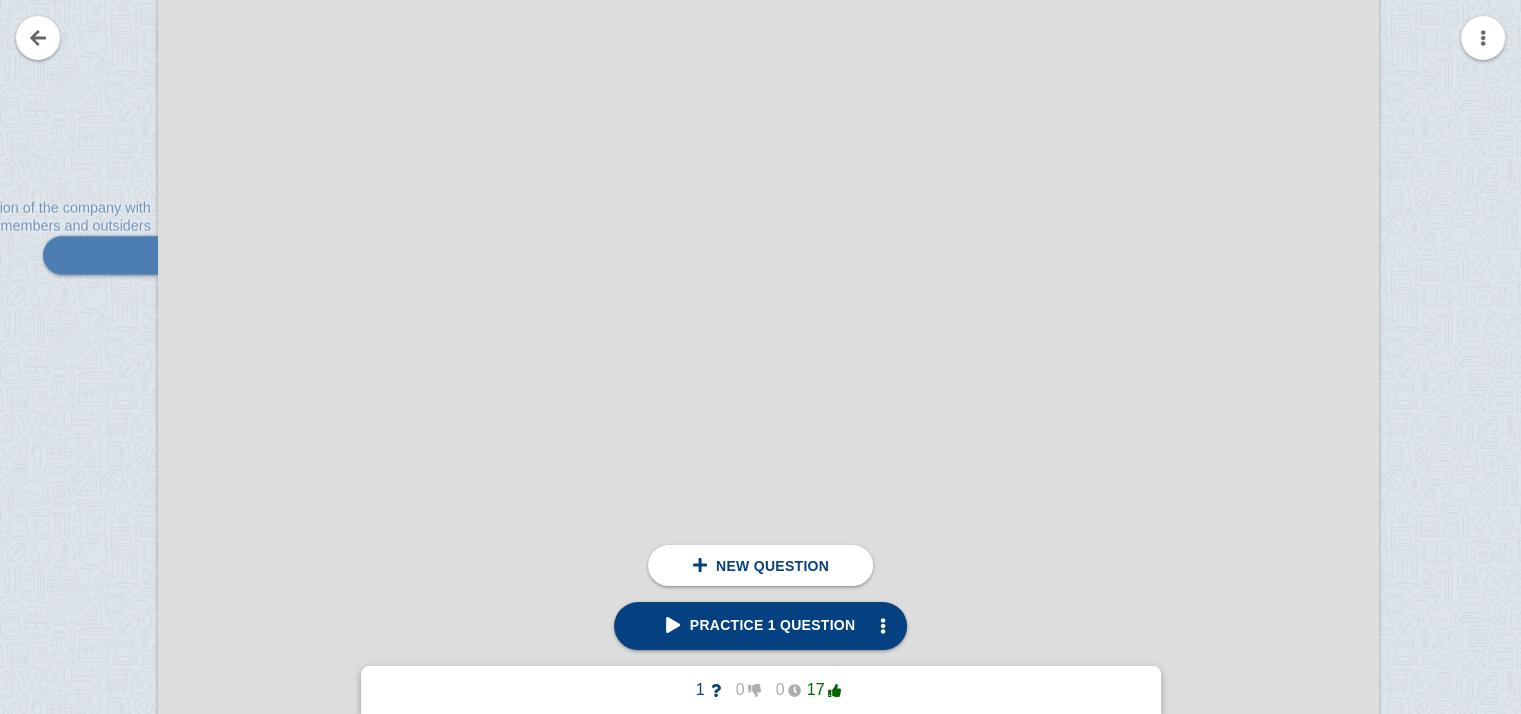 scroll, scrollTop: 89261, scrollLeft: 34, axis: both 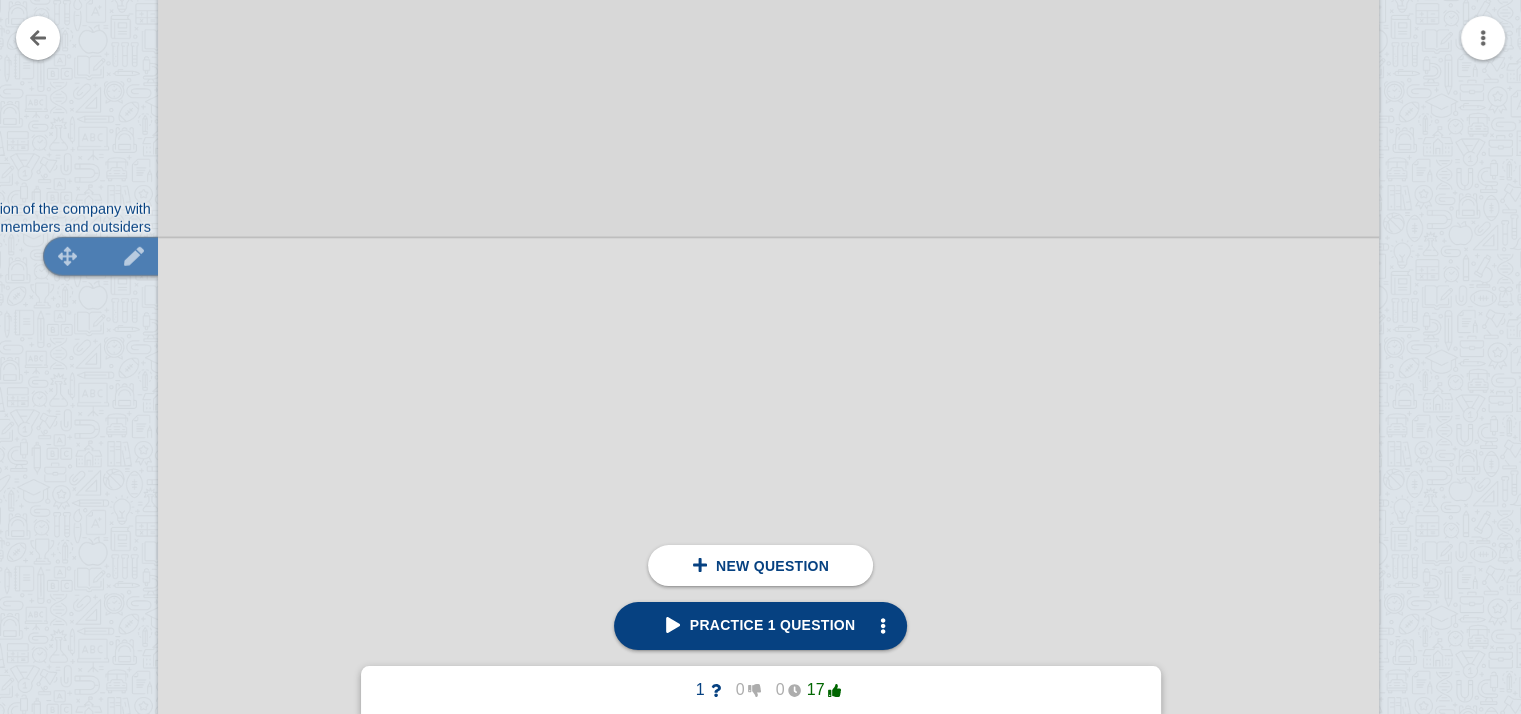 click at bounding box center [100, 256] 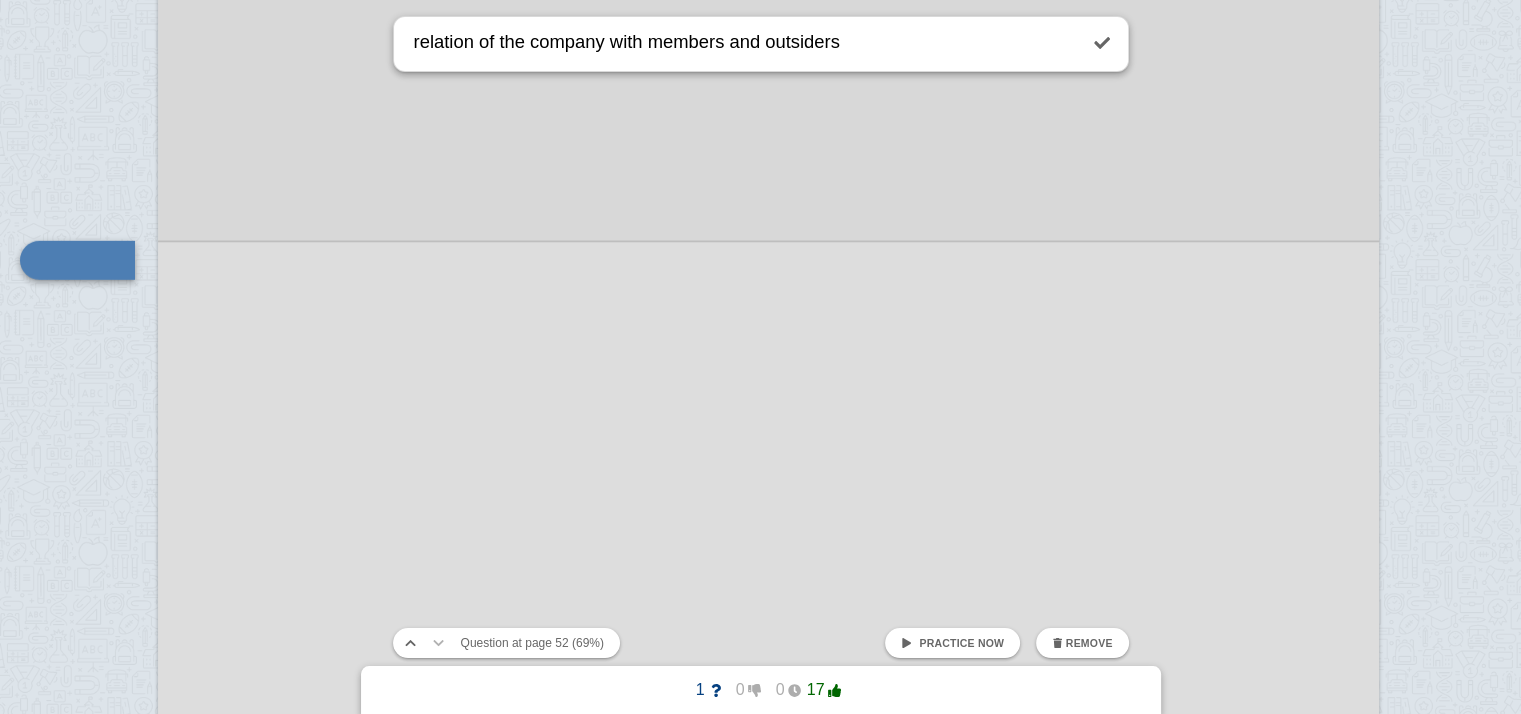 click on "Remove" at bounding box center [1082, 643] 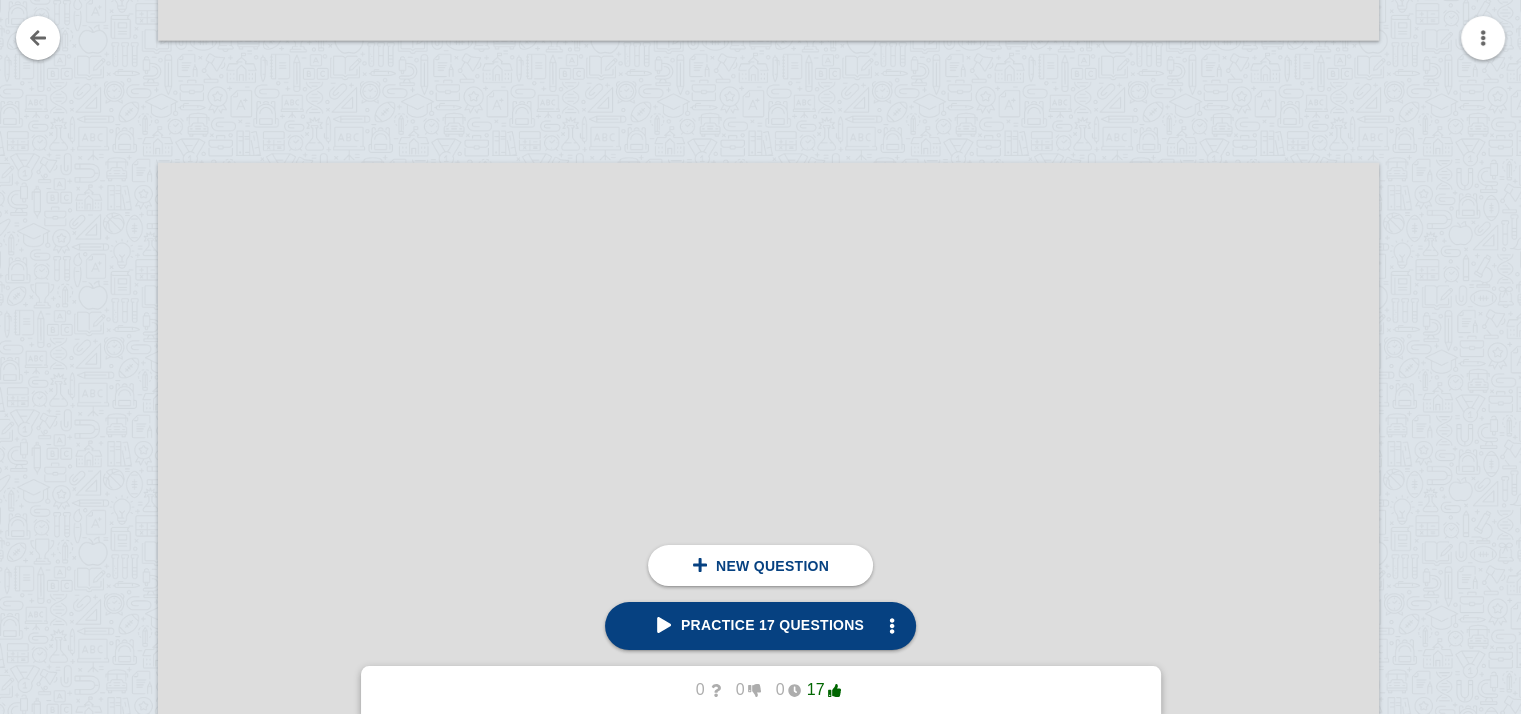scroll, scrollTop: 89961, scrollLeft: 34, axis: both 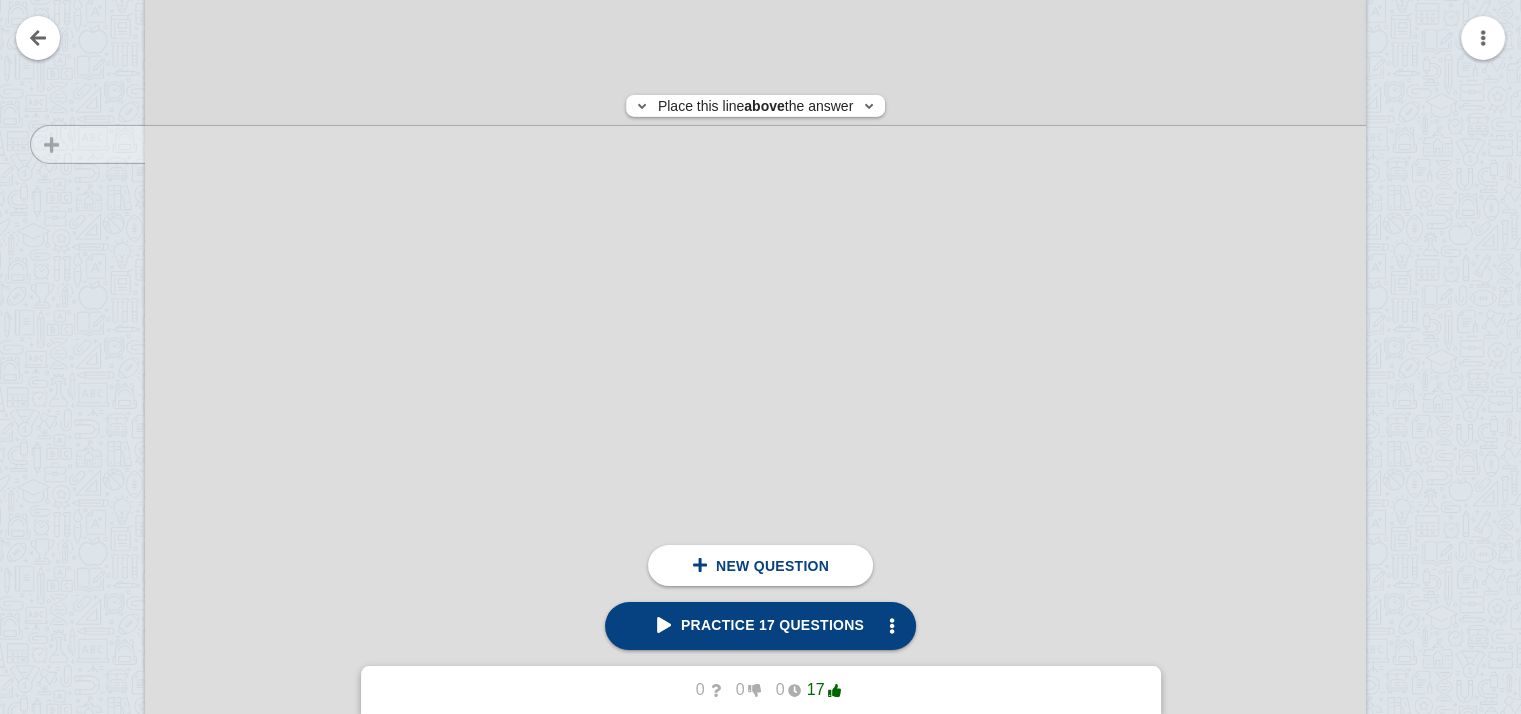 click at bounding box center [78, 678] 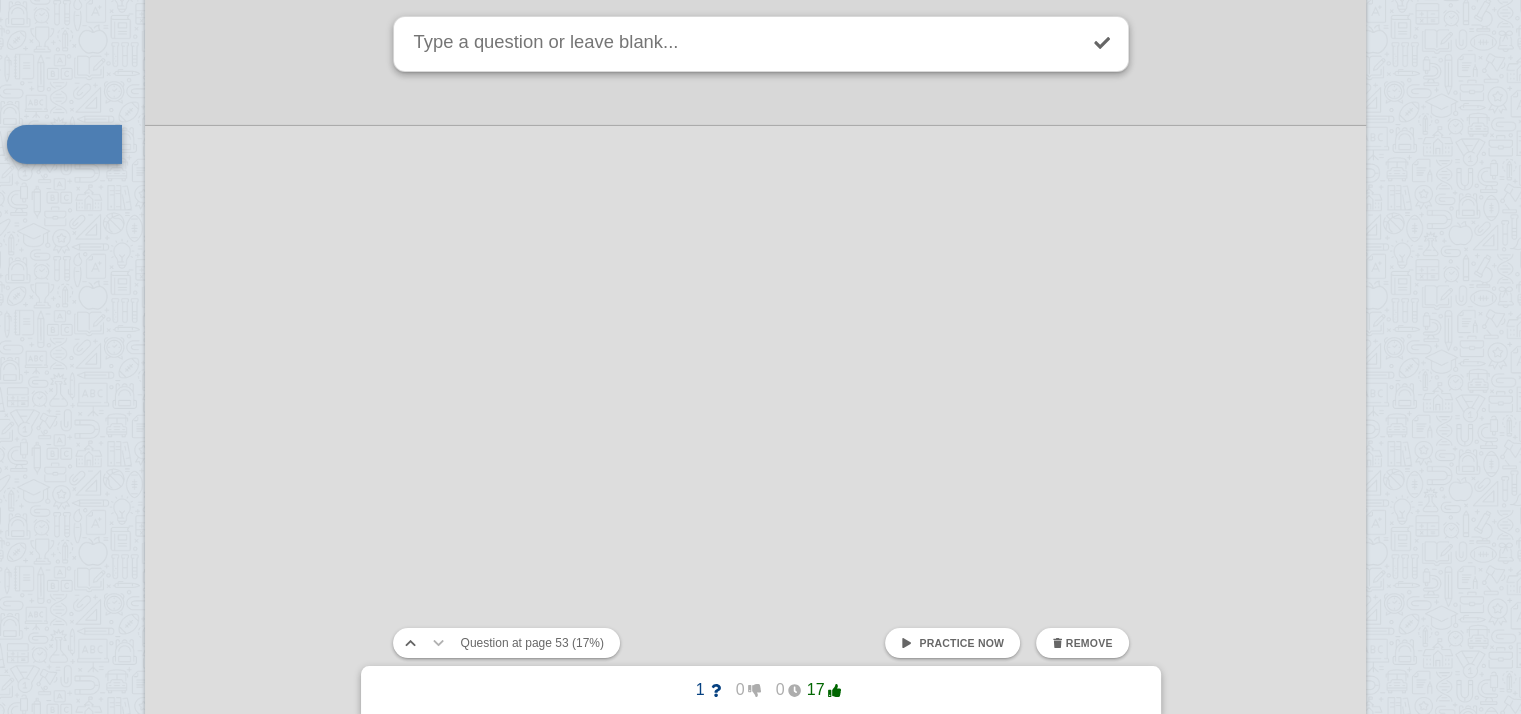 scroll, scrollTop: 90149, scrollLeft: 34, axis: both 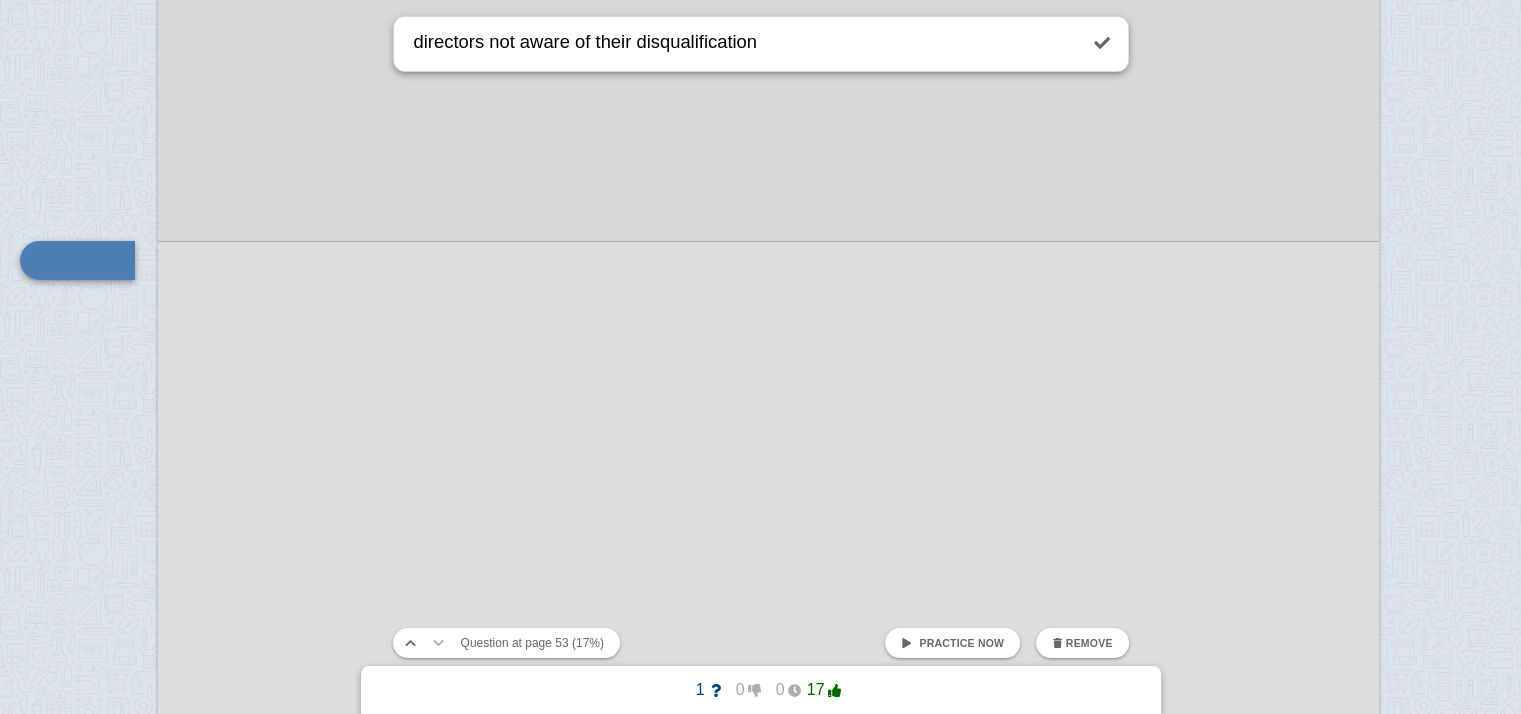 type on "directors not aware of their disqualification" 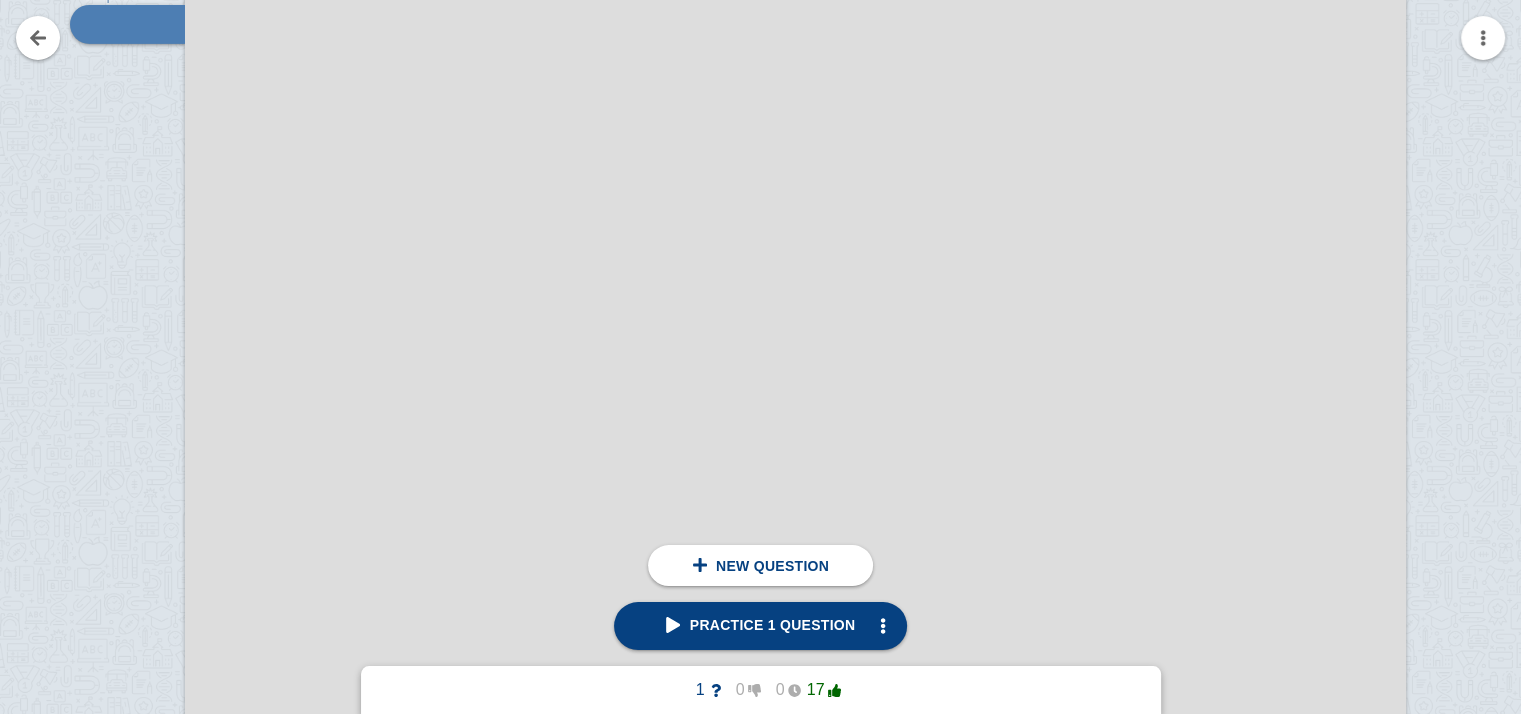 scroll, scrollTop: 90372, scrollLeft: 11, axis: both 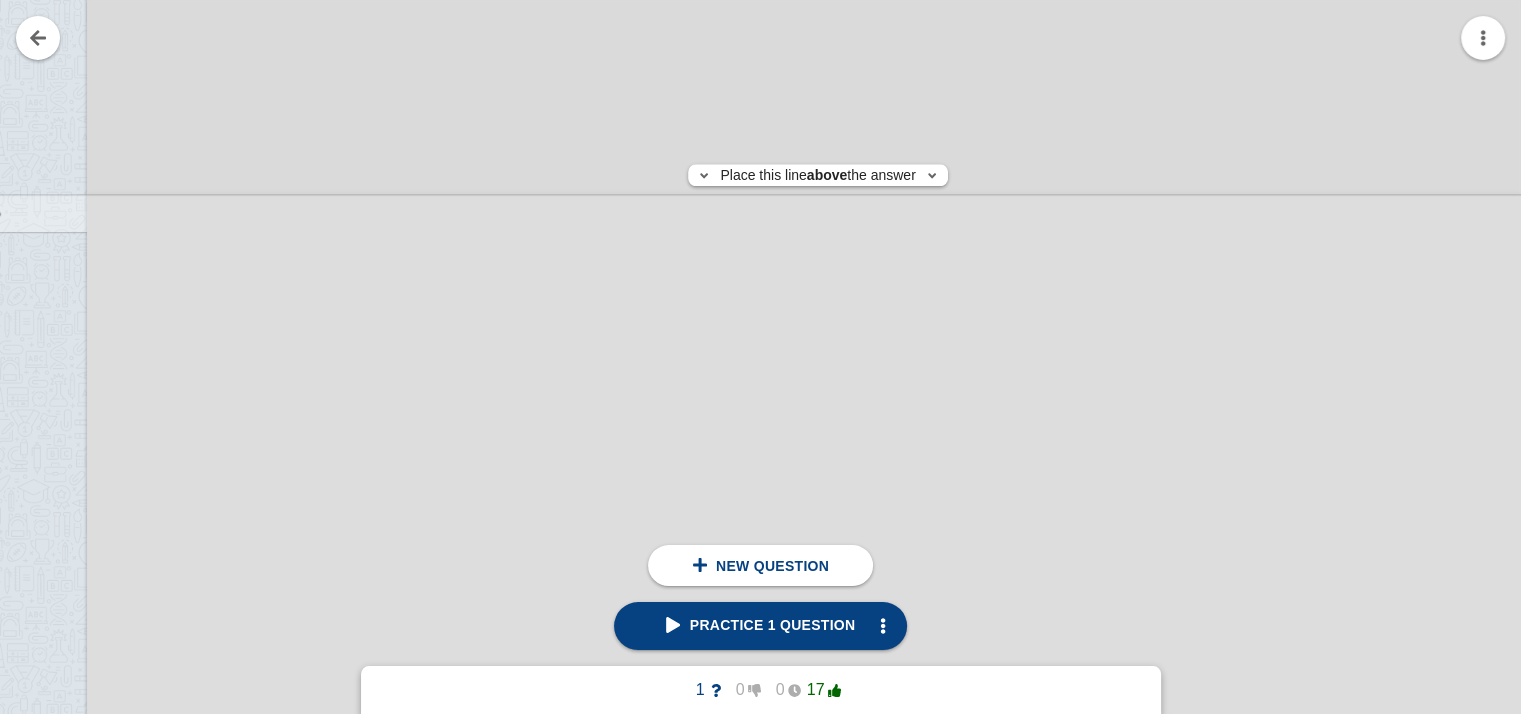 click at bounding box center (20, 194) 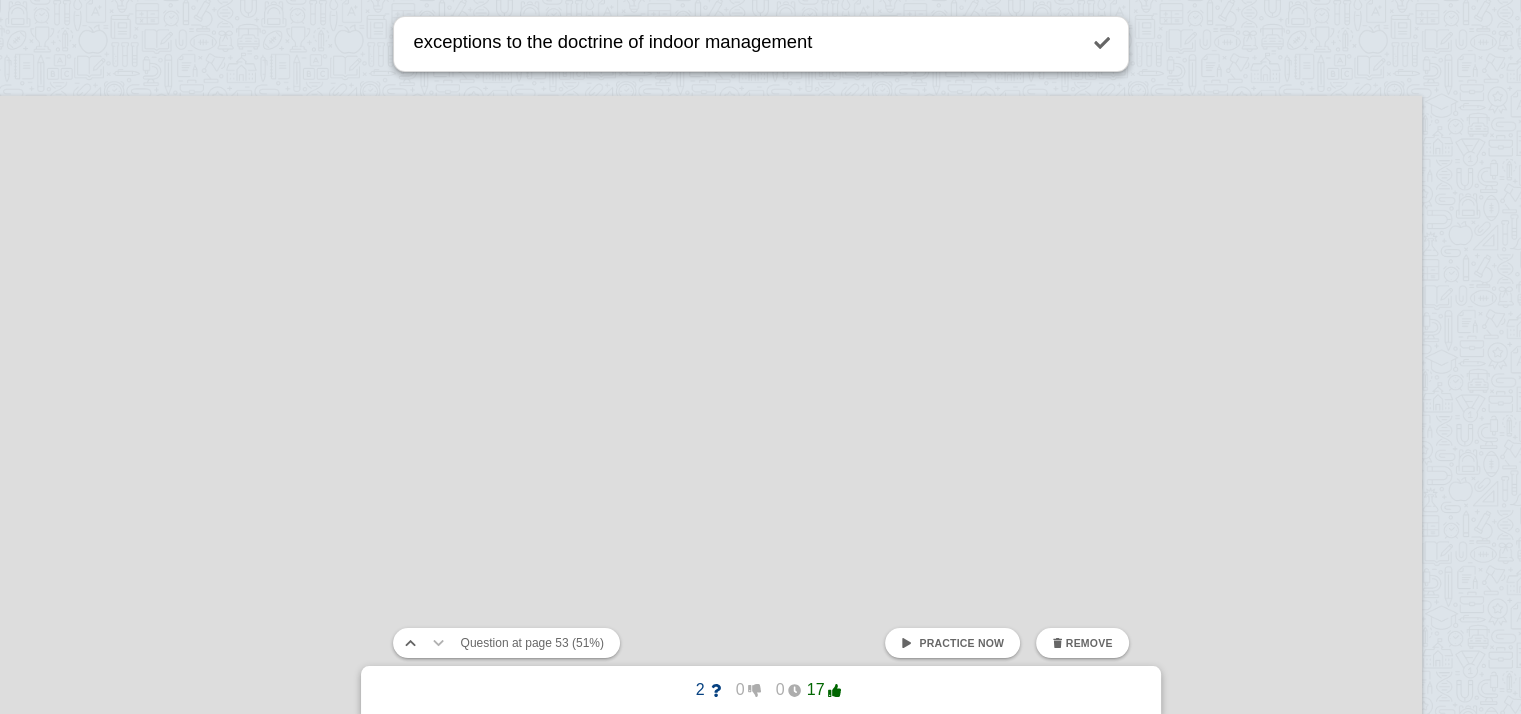 scroll, scrollTop: 111856, scrollLeft: 232, axis: both 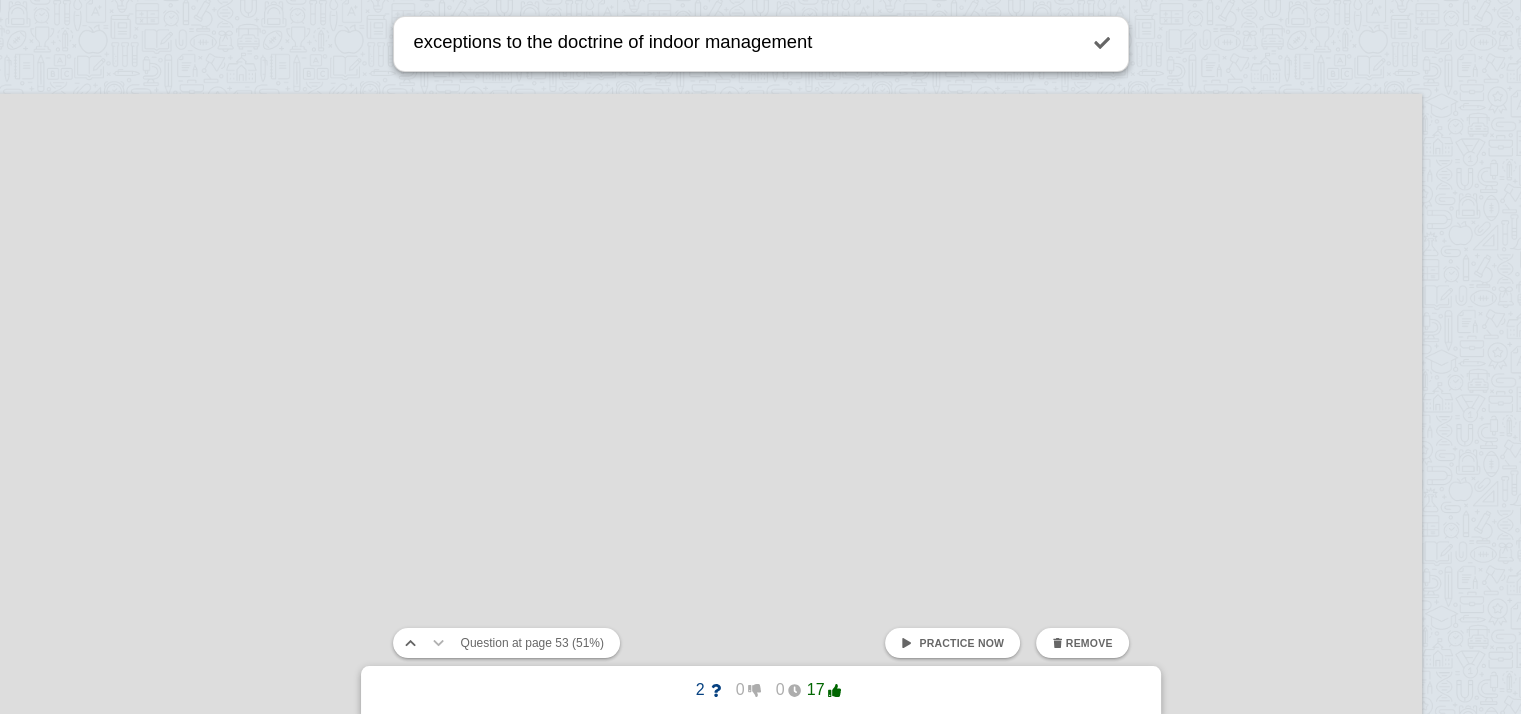 type on "exceptions to the doctrine of indoor management" 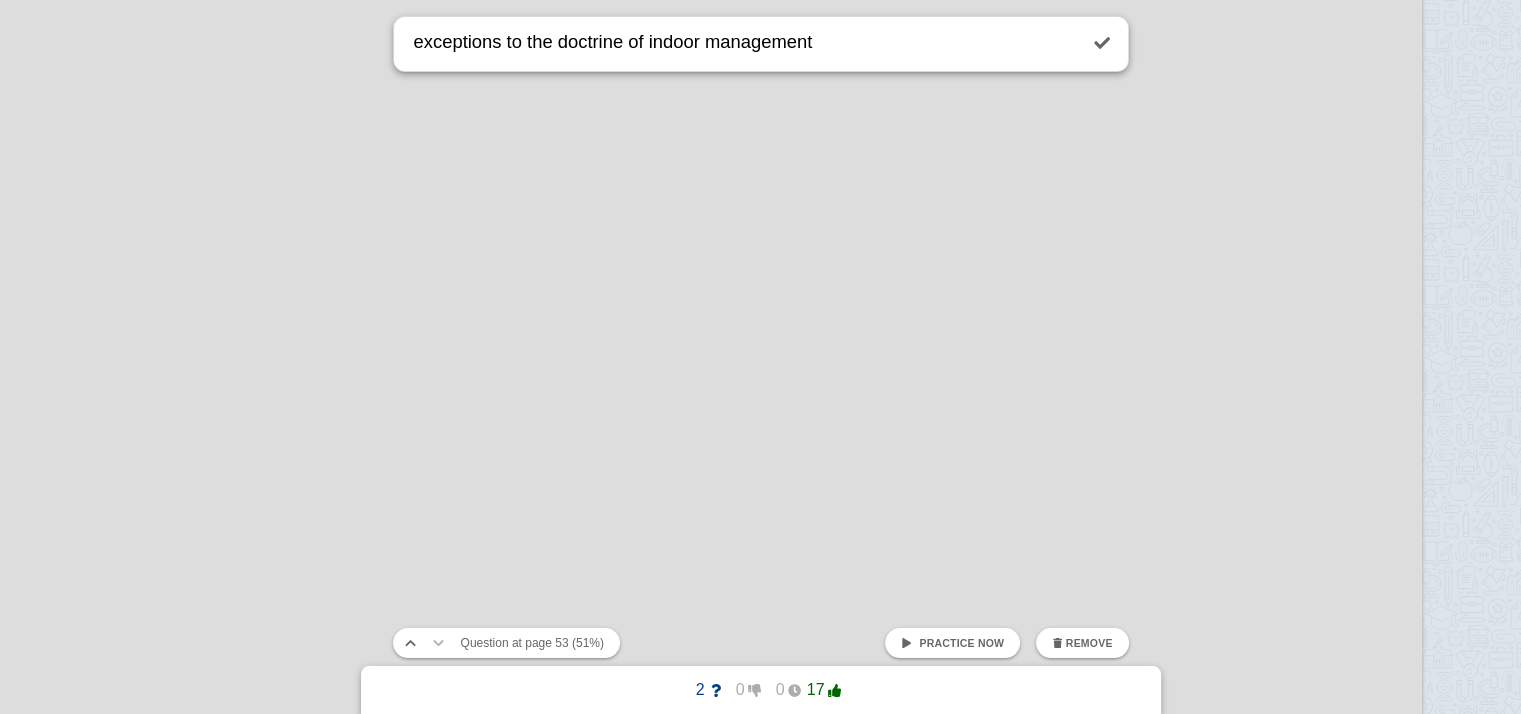 scroll, scrollTop: 110416, scrollLeft: 232, axis: both 